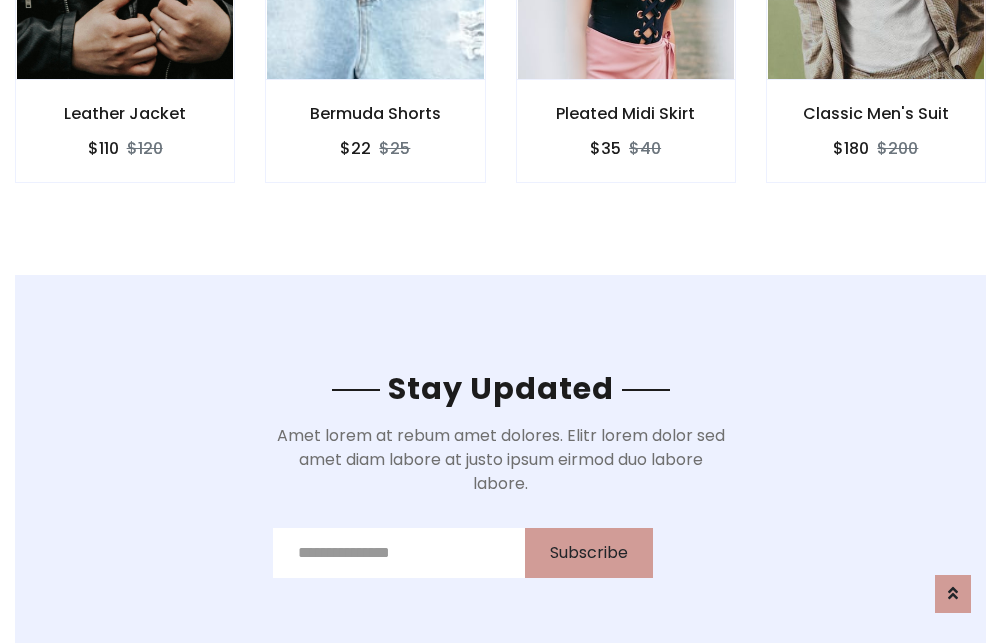scroll, scrollTop: 3012, scrollLeft: 0, axis: vertical 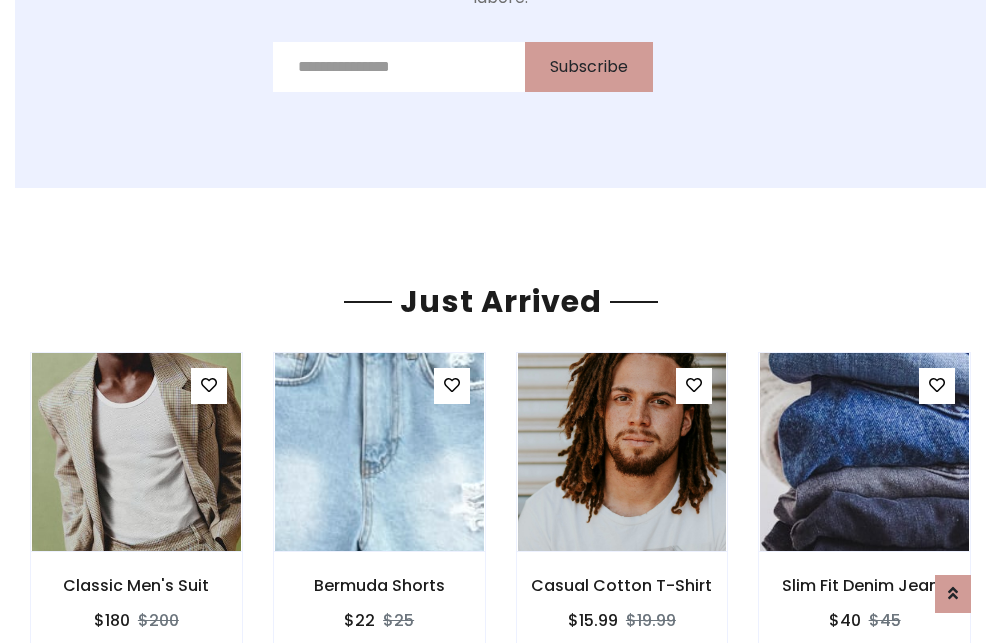 click on "Pleated Midi Skirt
$35
$40" at bounding box center (626, -441) 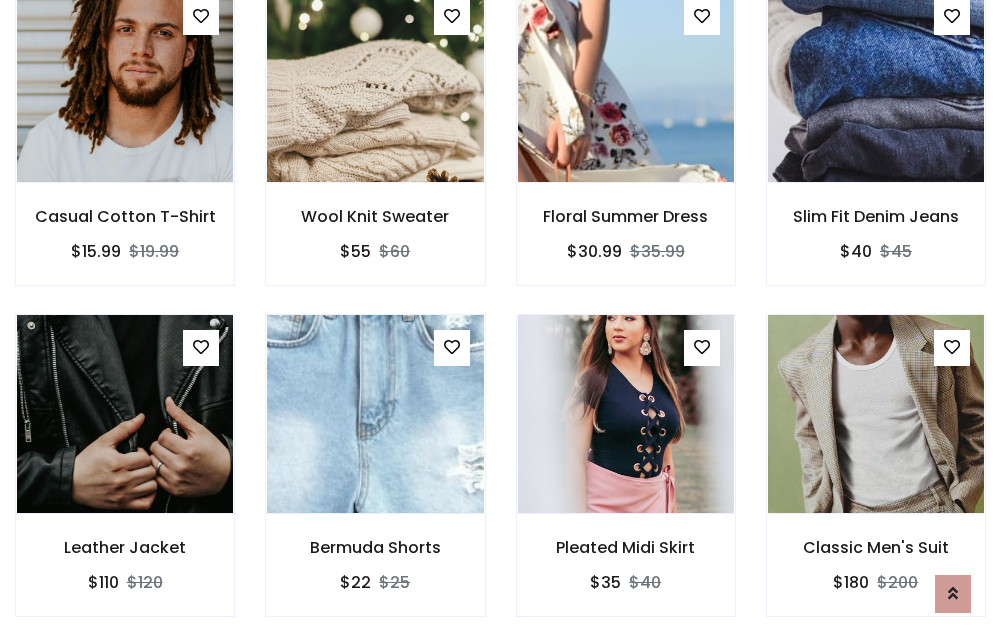 click on "Pleated Midi Skirt
$35
$40" at bounding box center (626, 479) 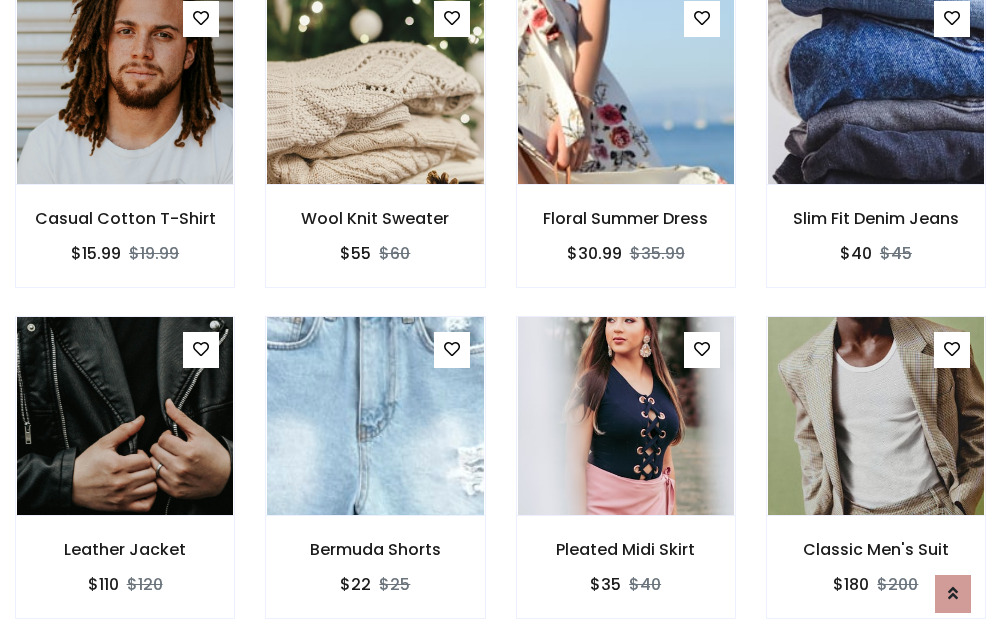 click on "Pleated Midi Skirt
$35
$40" at bounding box center (626, 481) 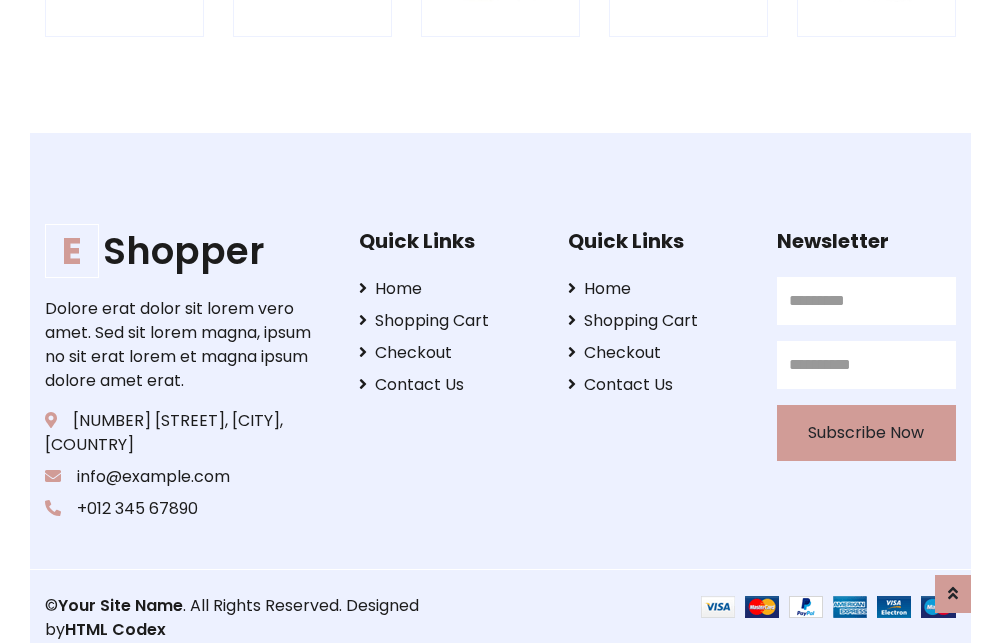 scroll, scrollTop: 3807, scrollLeft: 0, axis: vertical 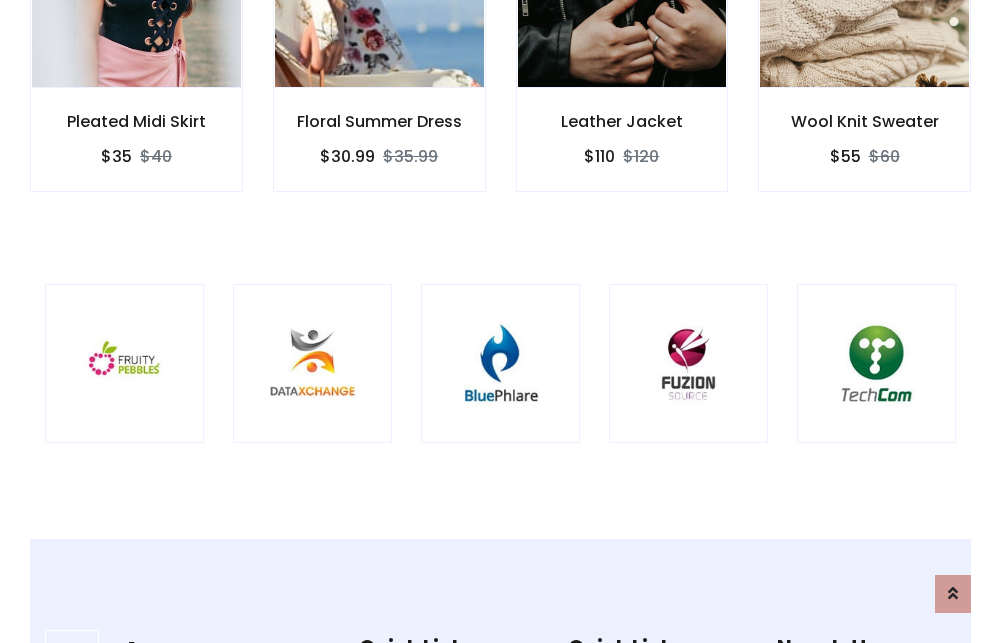 click at bounding box center (500, 363) 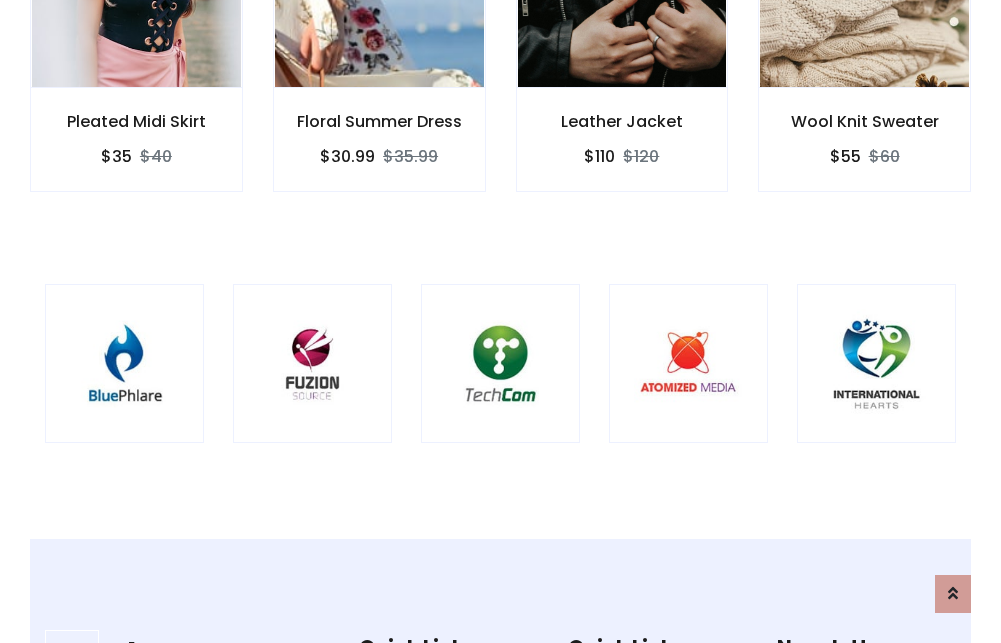 click at bounding box center (500, 363) 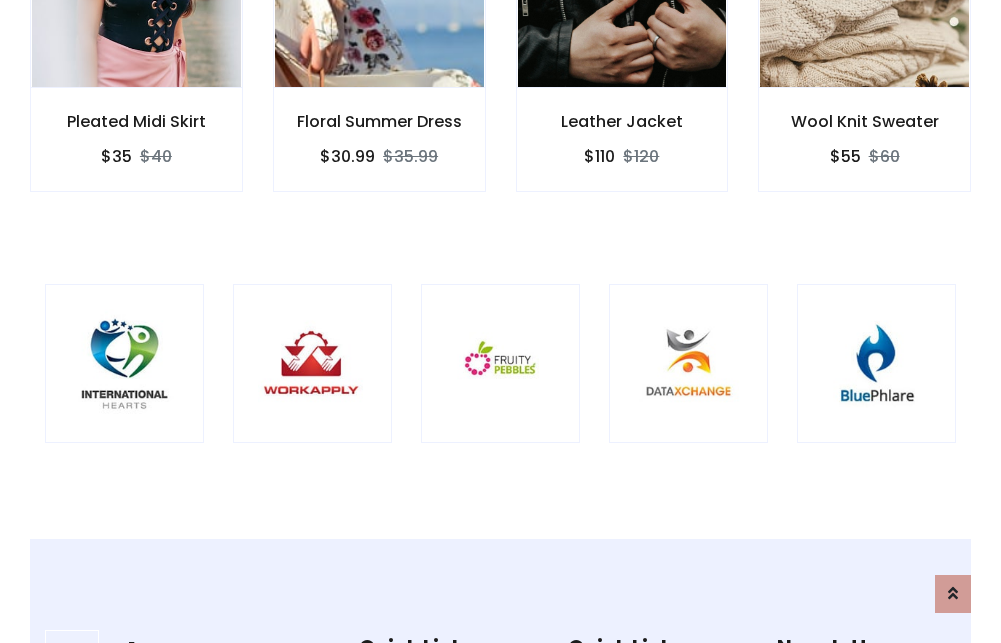 scroll, scrollTop: 0, scrollLeft: 0, axis: both 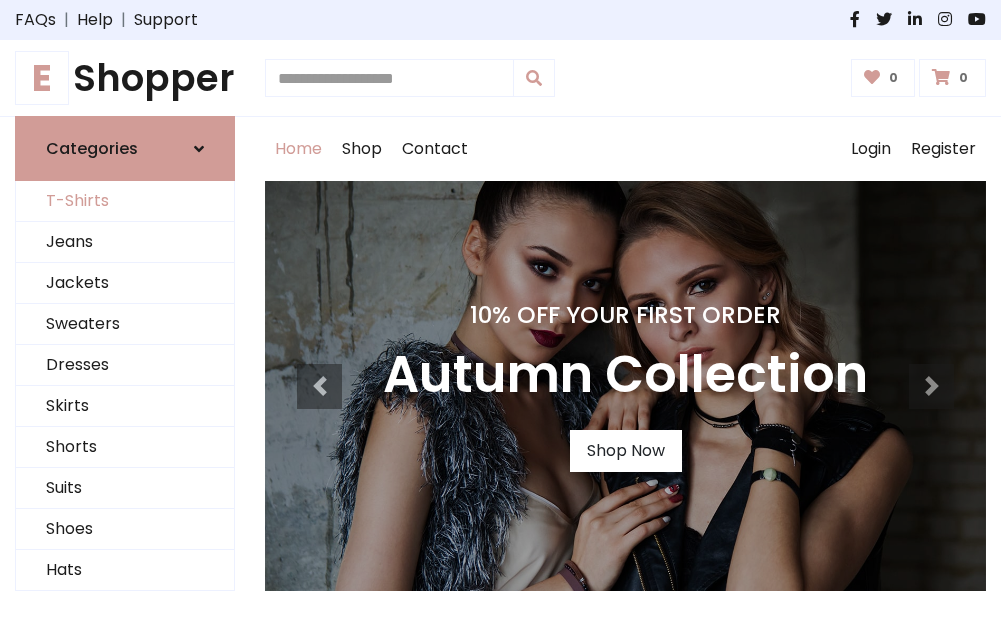 click on "T-Shirts" at bounding box center [125, 201] 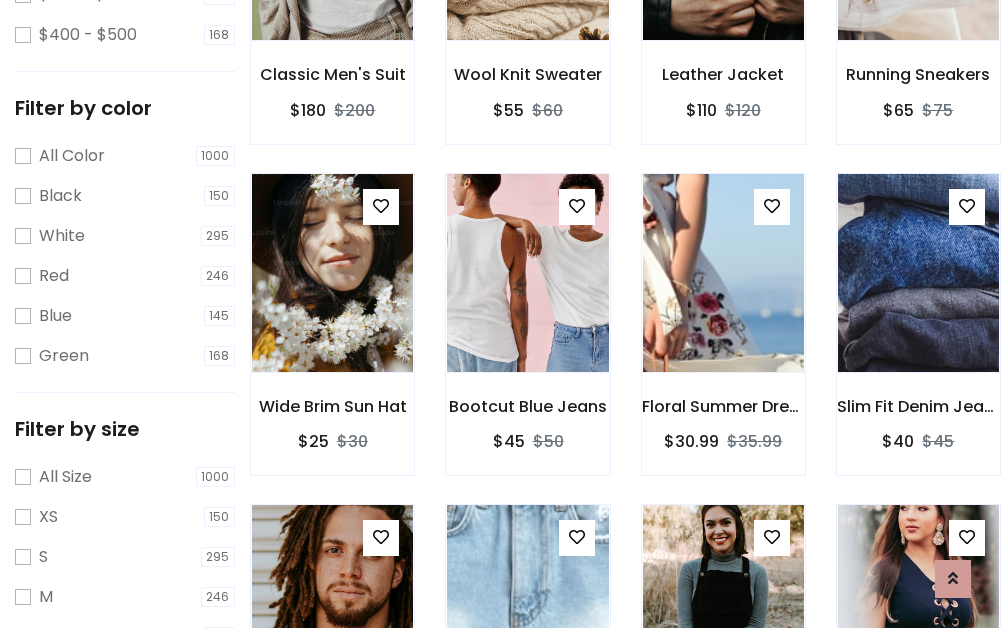 scroll, scrollTop: 701, scrollLeft: 0, axis: vertical 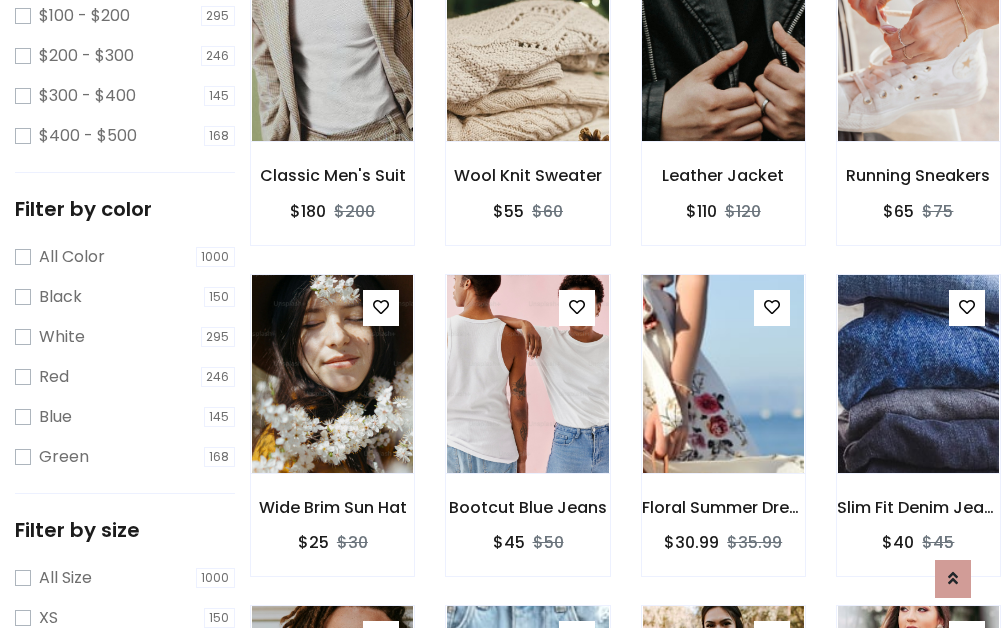 click at bounding box center (723, 42) 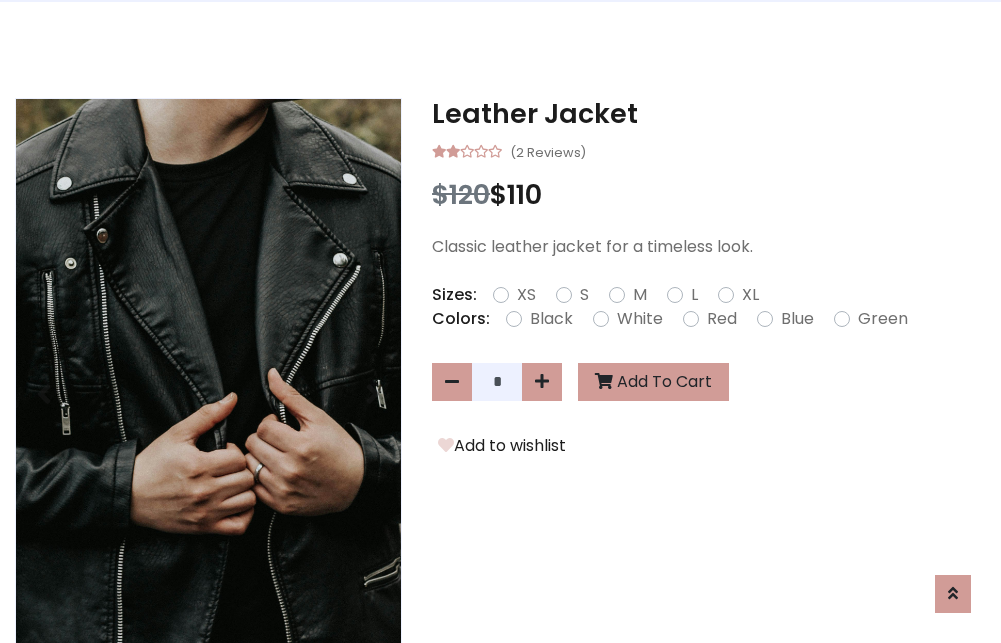 scroll, scrollTop: 0, scrollLeft: 0, axis: both 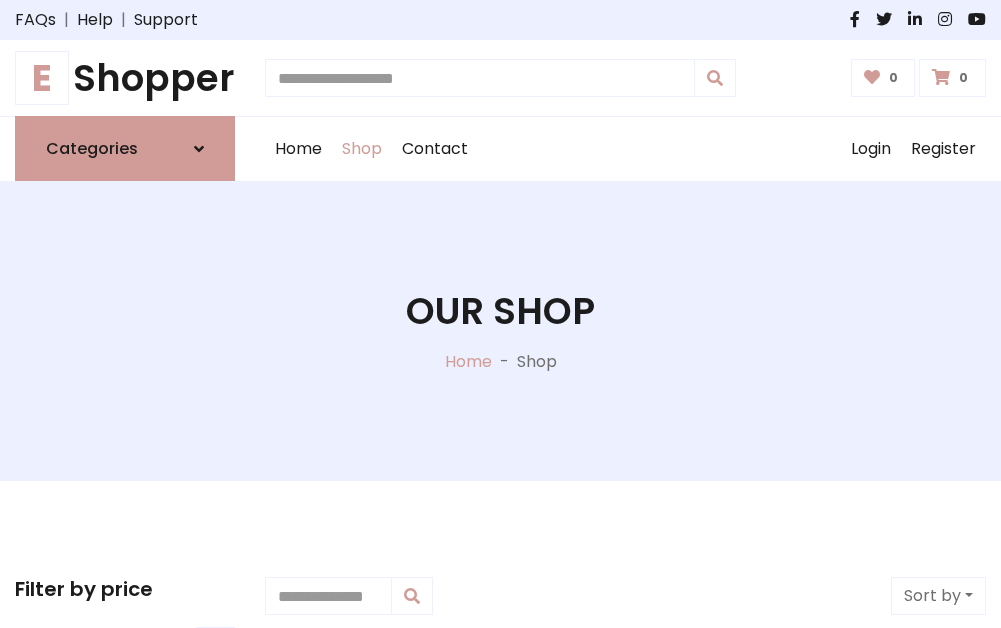 click on "E Shopper" at bounding box center [125, 78] 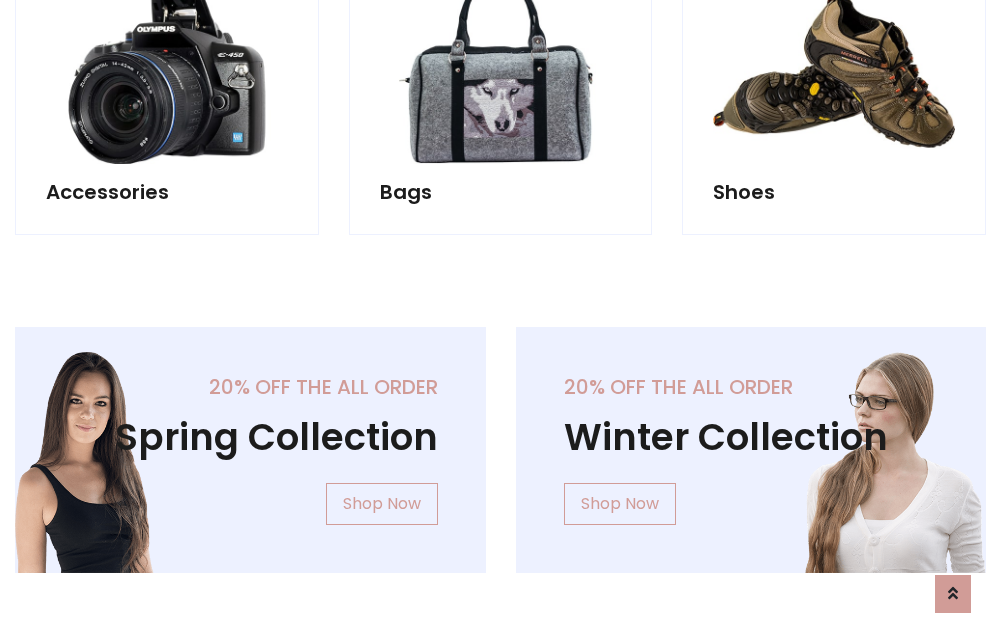 scroll, scrollTop: 1943, scrollLeft: 0, axis: vertical 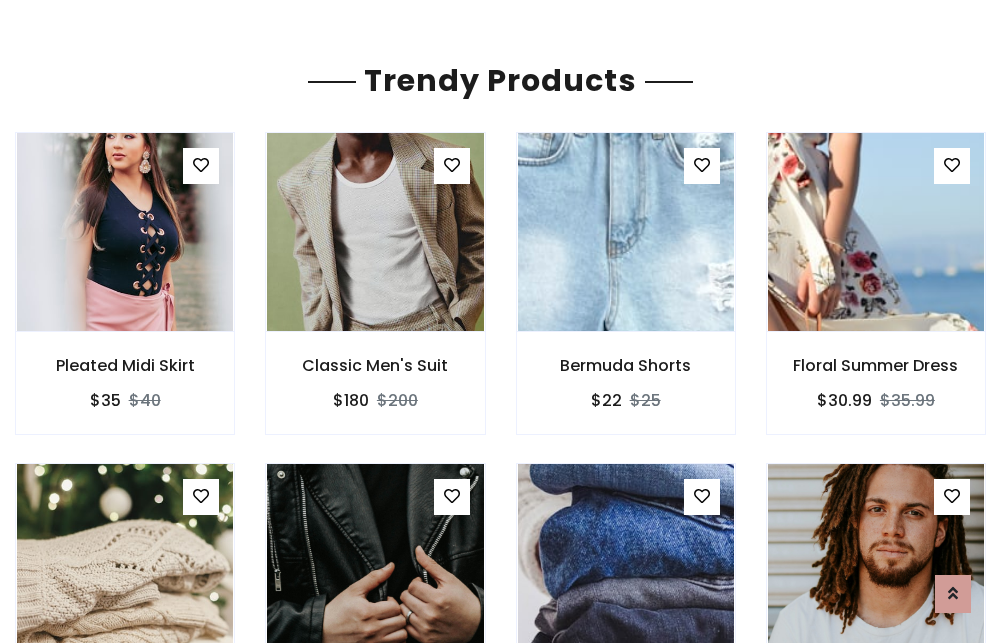 click on "Shop" at bounding box center (362, -1794) 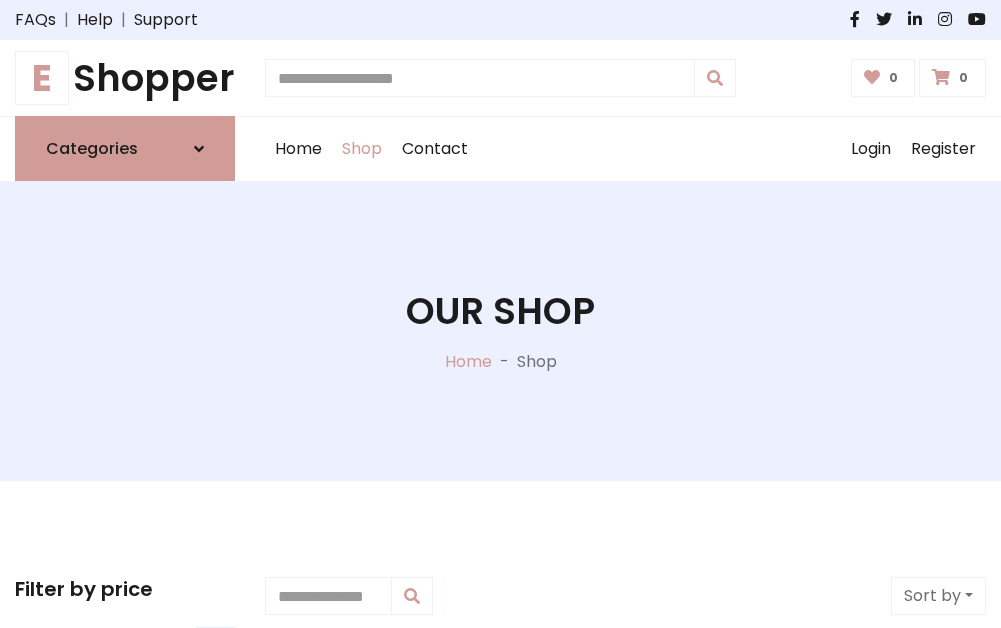 scroll, scrollTop: 0, scrollLeft: 0, axis: both 